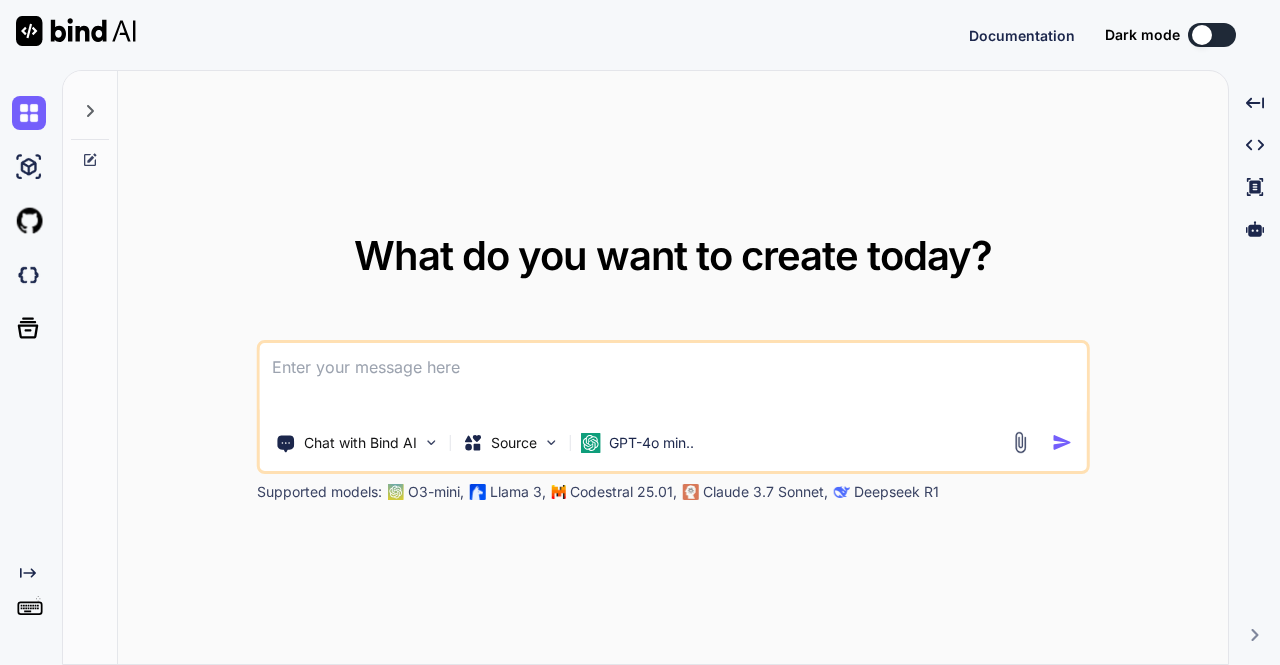 scroll, scrollTop: 0, scrollLeft: 0, axis: both 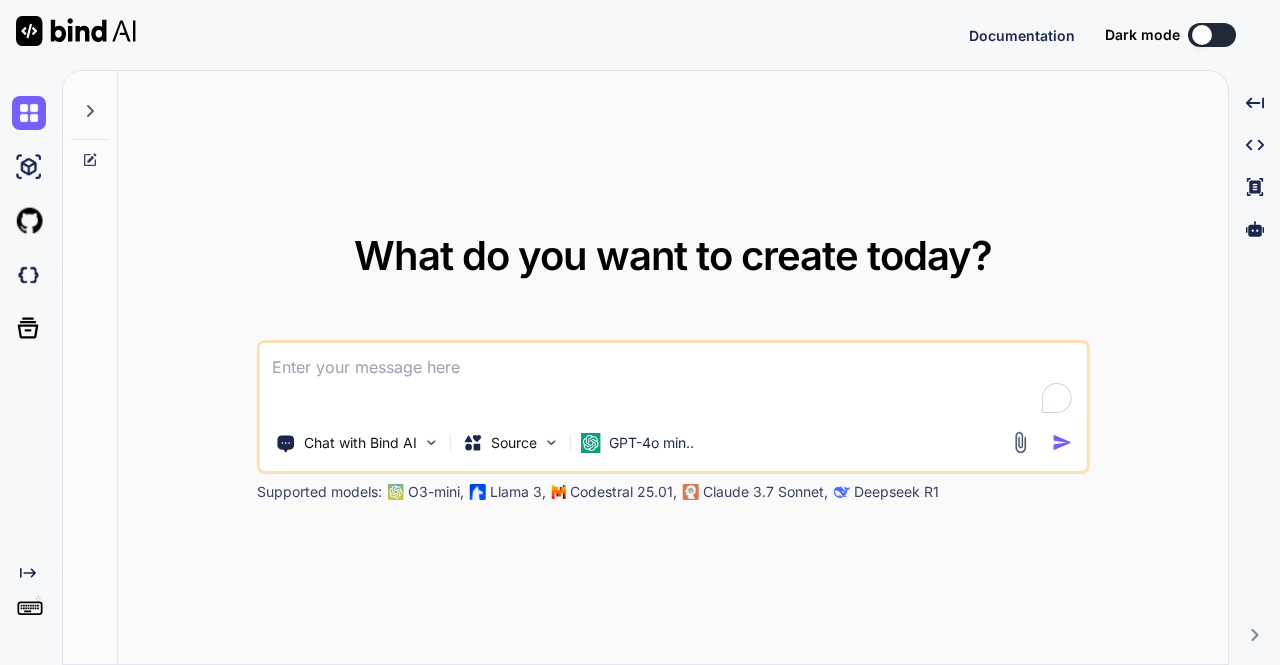 type on "x" 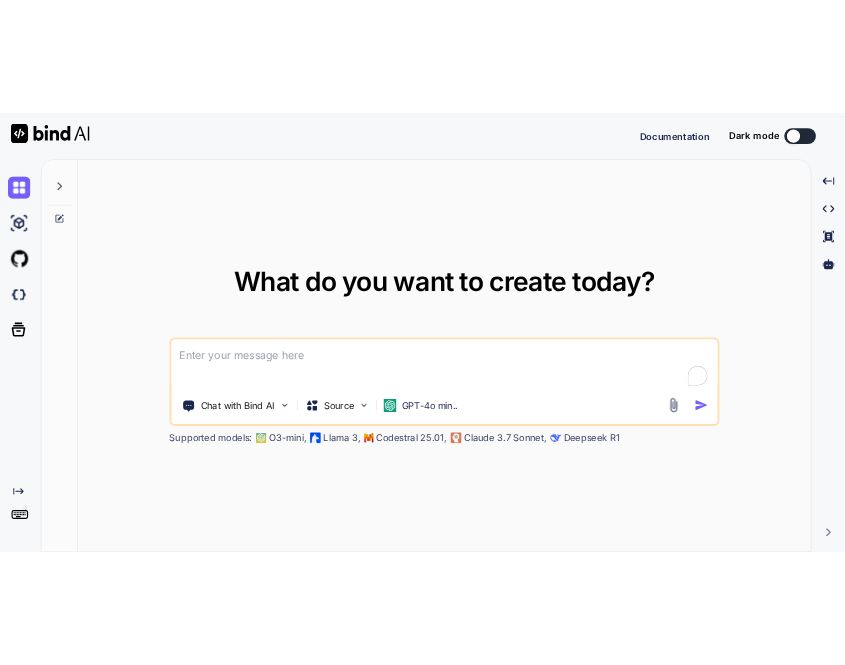 scroll, scrollTop: 0, scrollLeft: 0, axis: both 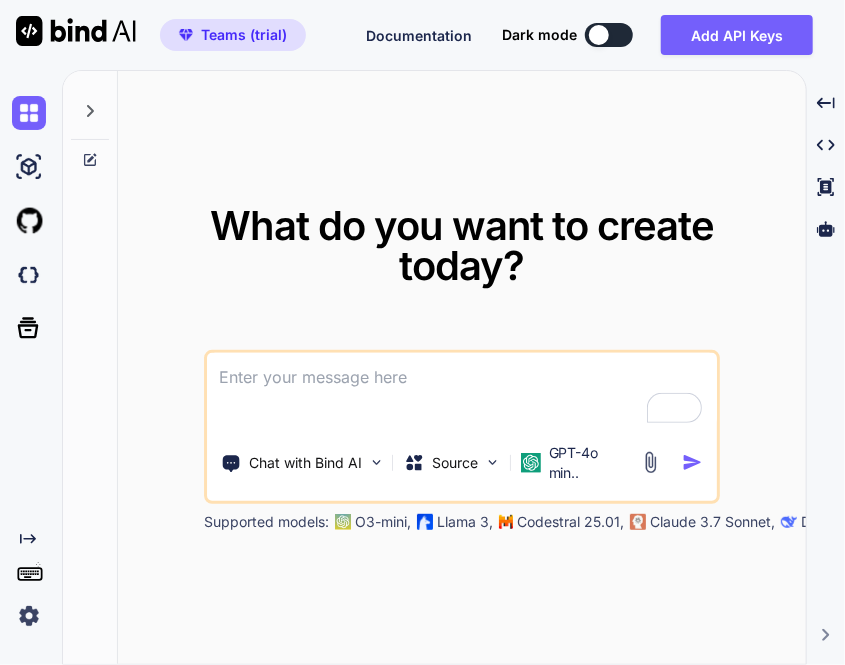 click at bounding box center [29, 616] 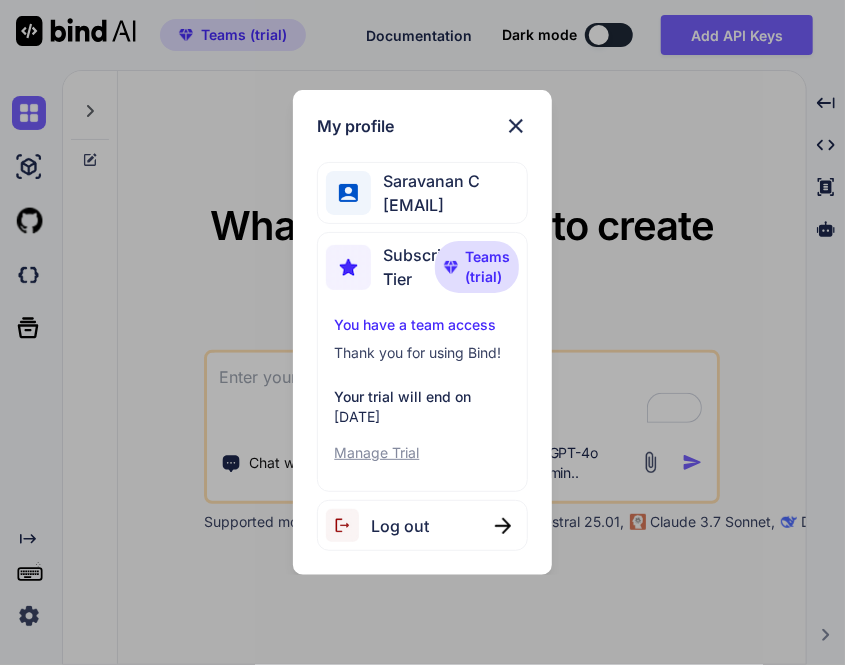 click at bounding box center (516, 126) 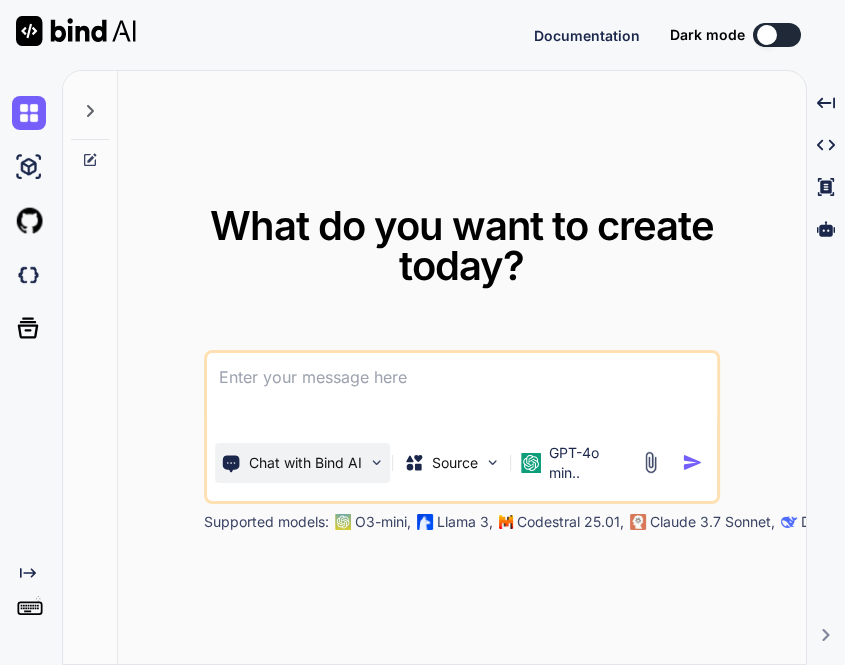 scroll, scrollTop: 0, scrollLeft: 0, axis: both 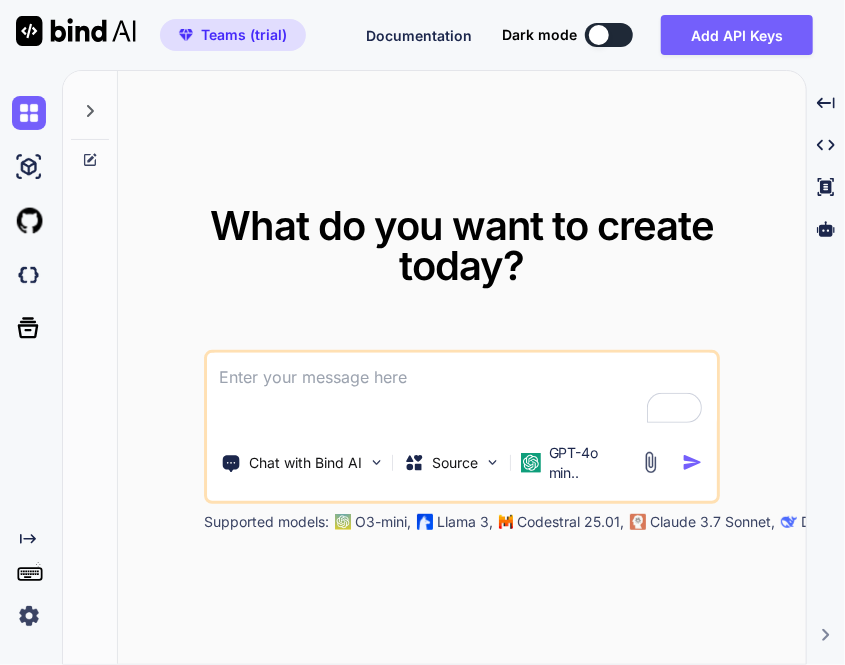 type on "x" 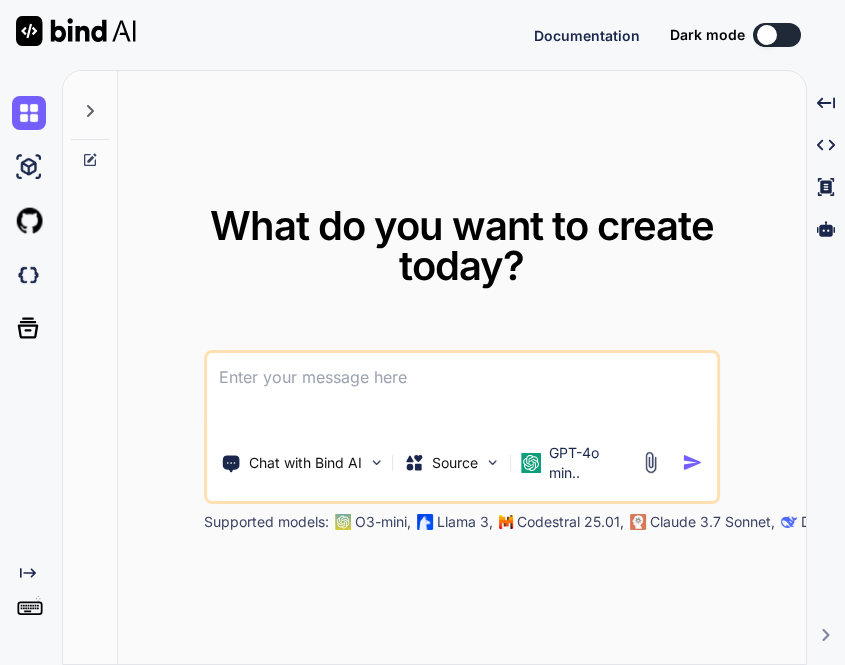 scroll, scrollTop: 0, scrollLeft: 0, axis: both 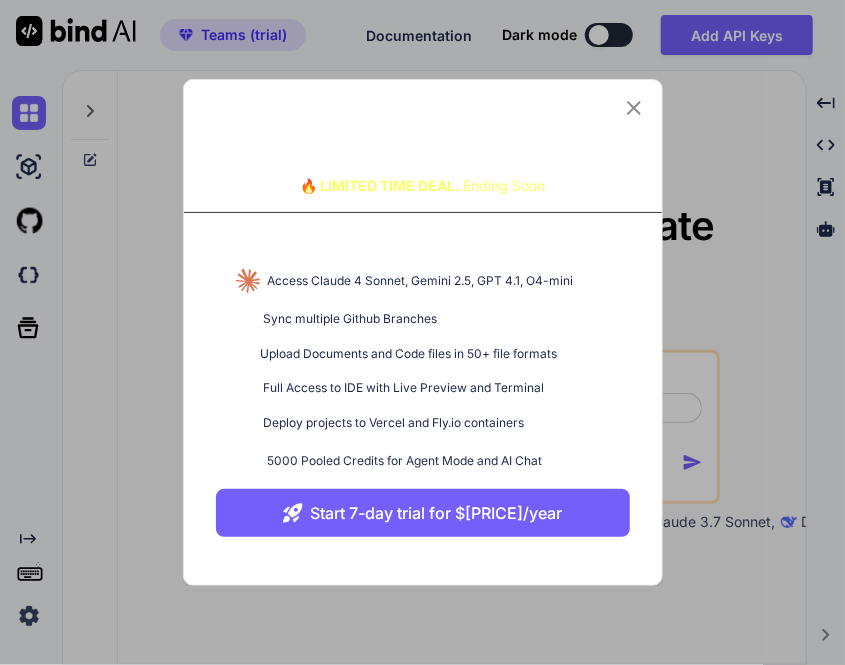click on "Start 7-day trial for $1799/year" at bounding box center (423, 513) 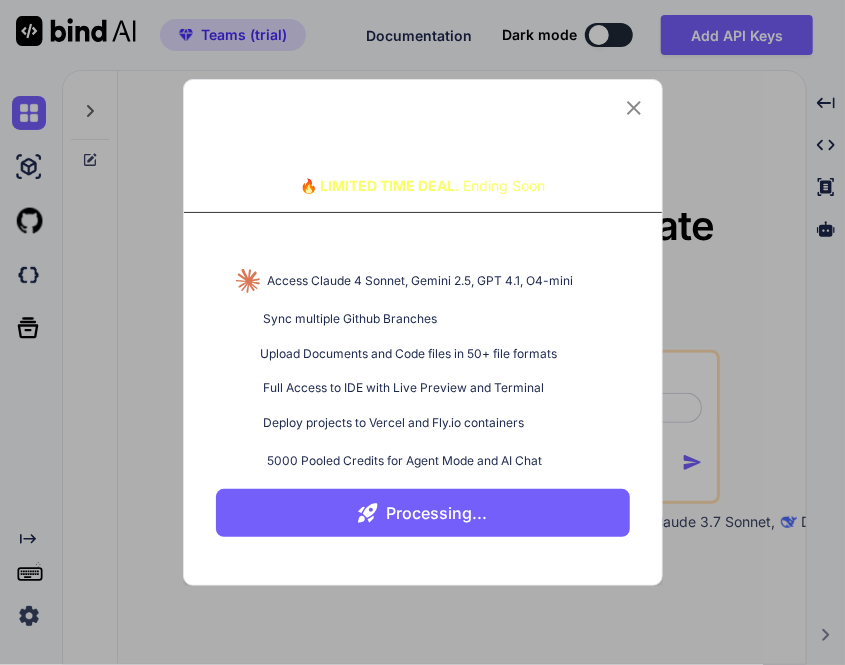 type on "x" 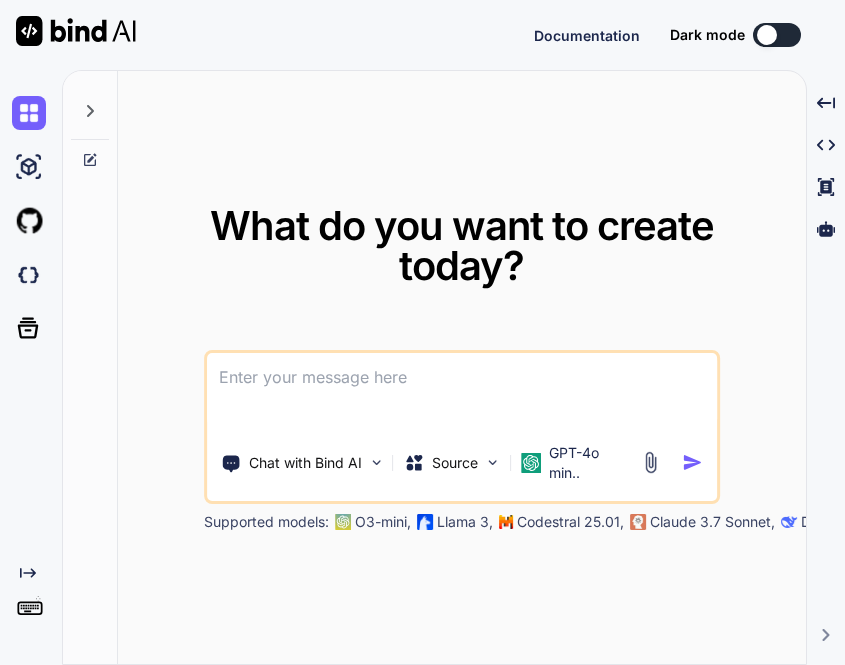 scroll, scrollTop: 0, scrollLeft: 0, axis: both 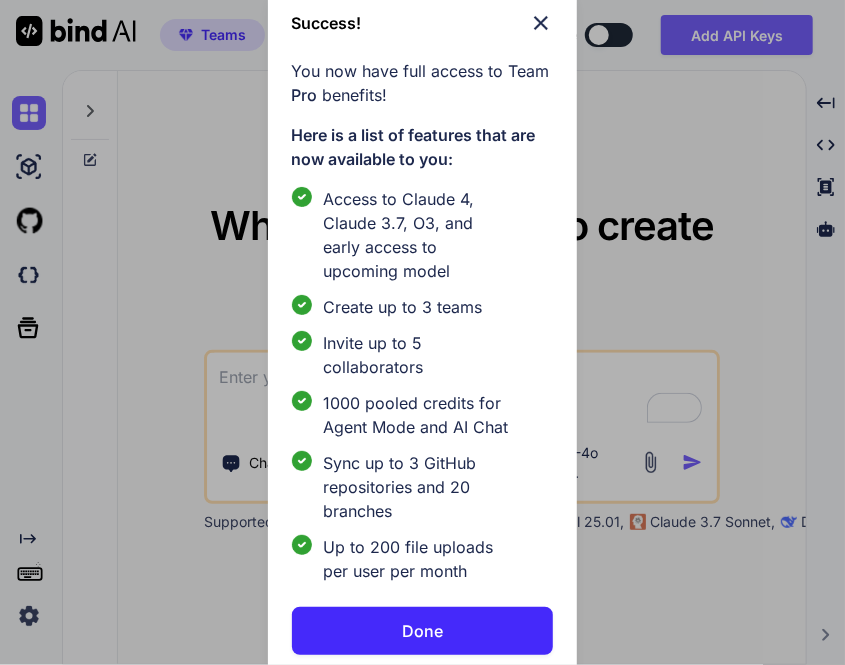 type on "x" 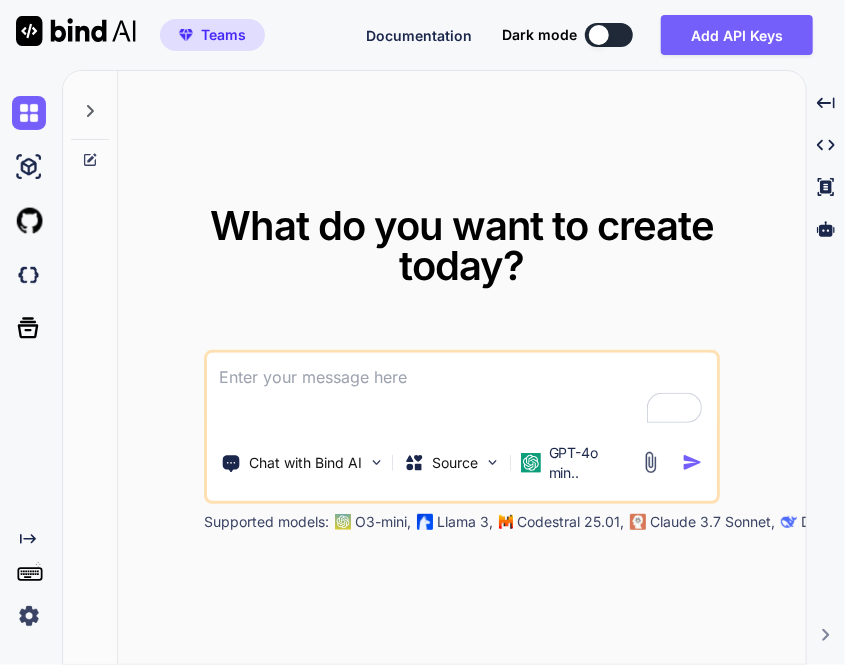 click at bounding box center [29, 616] 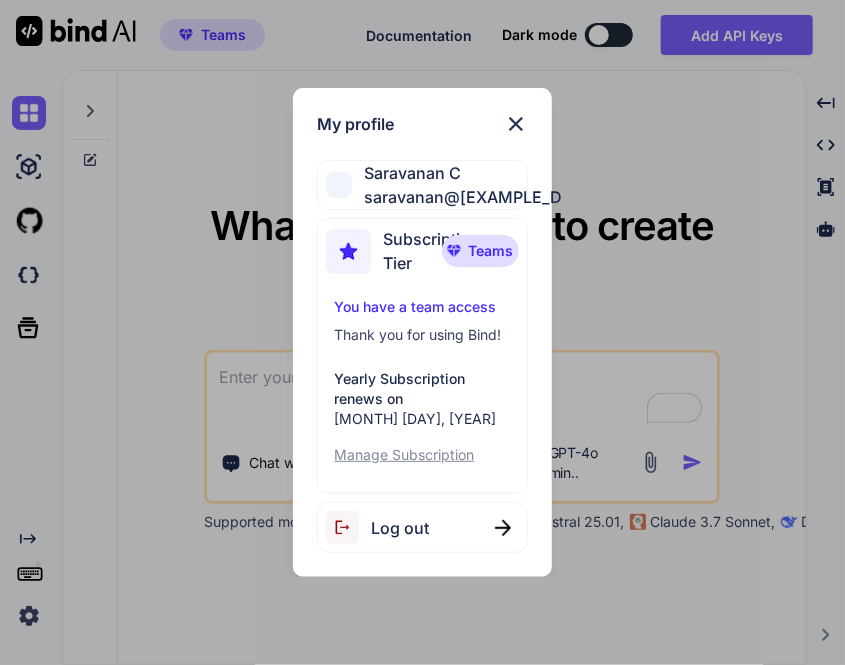 click on "Log out" at bounding box center (422, 527) 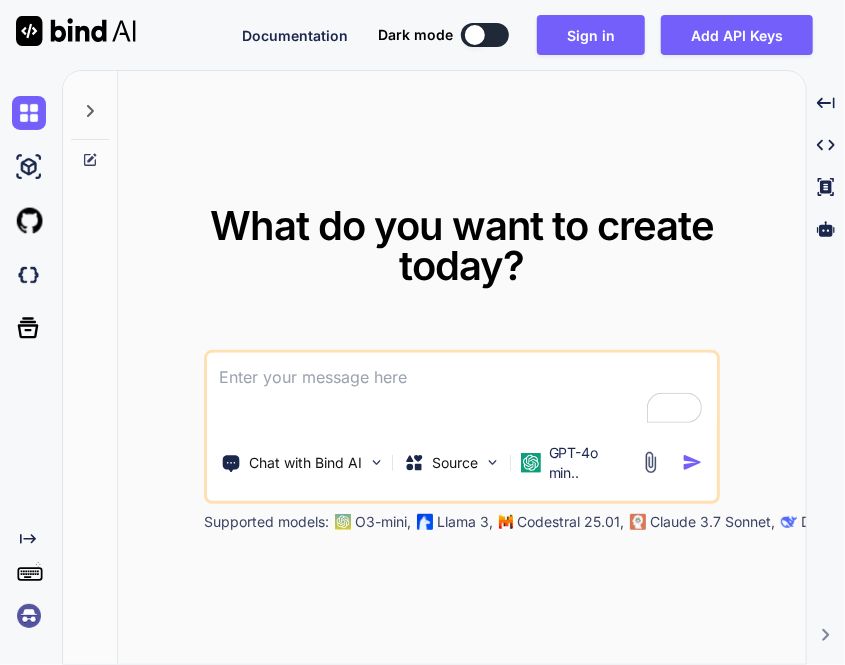 click at bounding box center [29, 616] 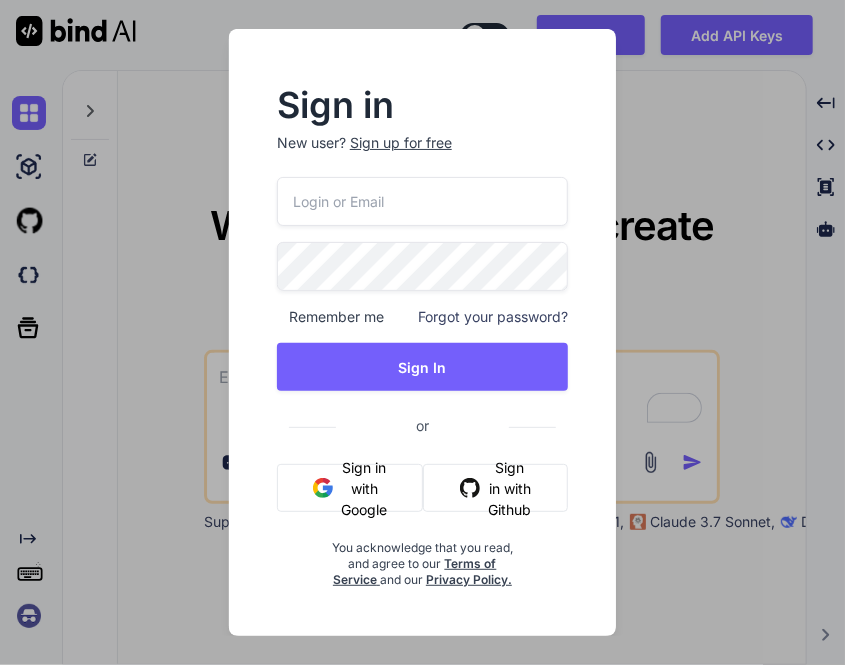 type on "appsumo_5@yopmail.com" 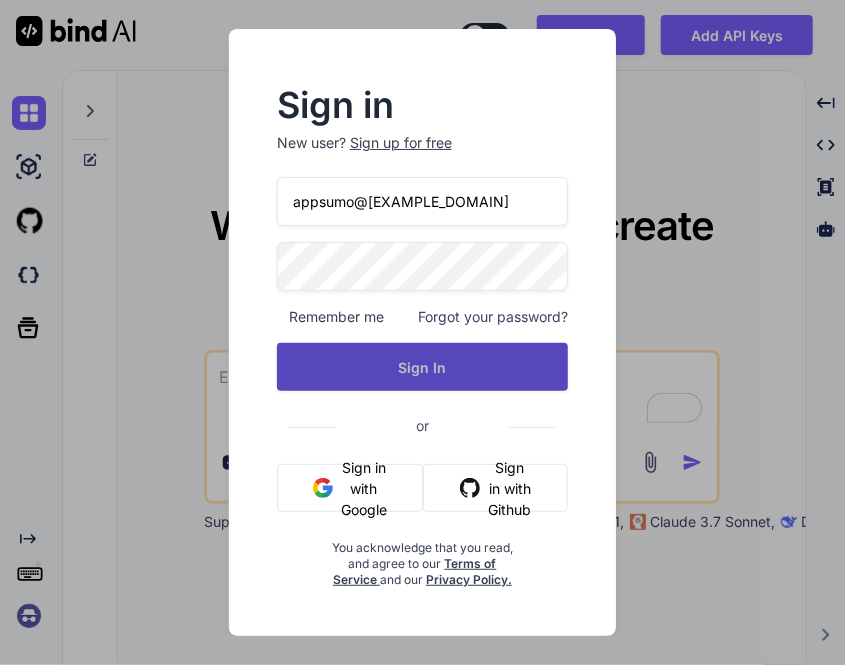 click on "Sign In" at bounding box center [422, 367] 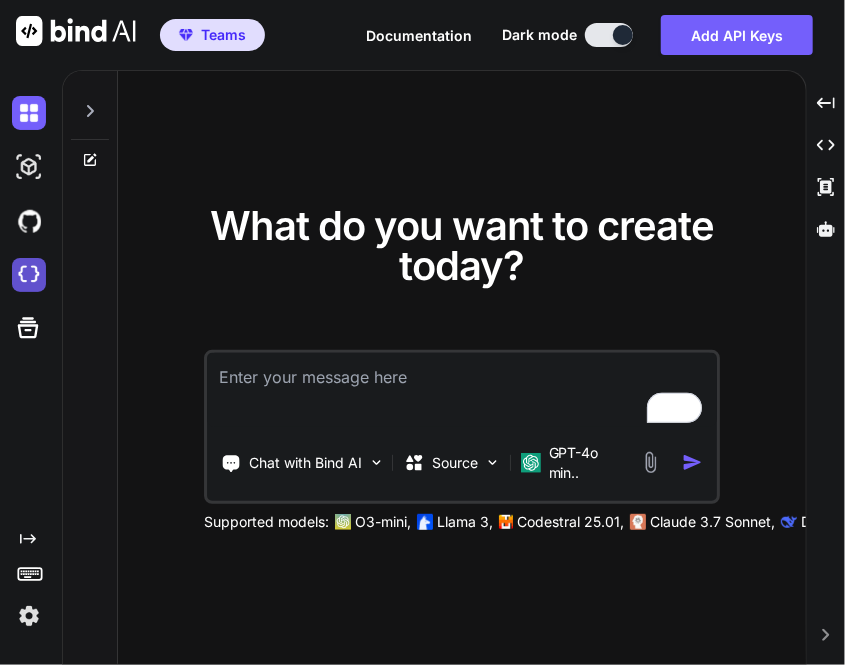 click at bounding box center [29, 275] 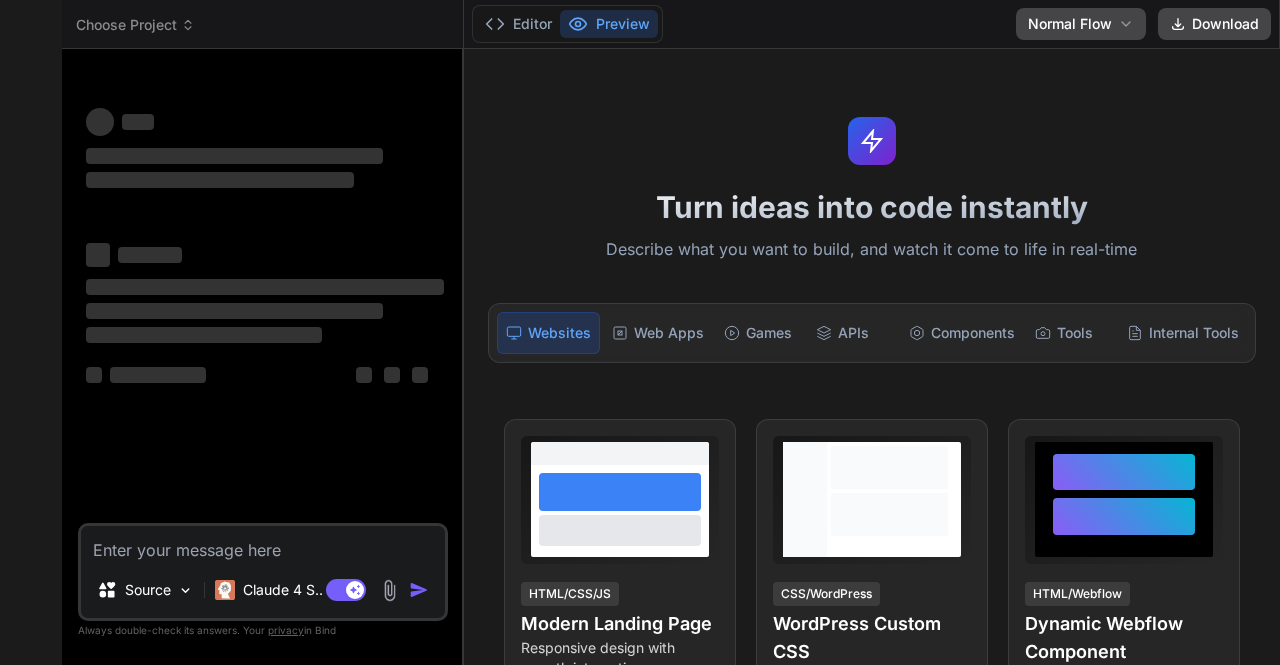 scroll, scrollTop: 0, scrollLeft: 0, axis: both 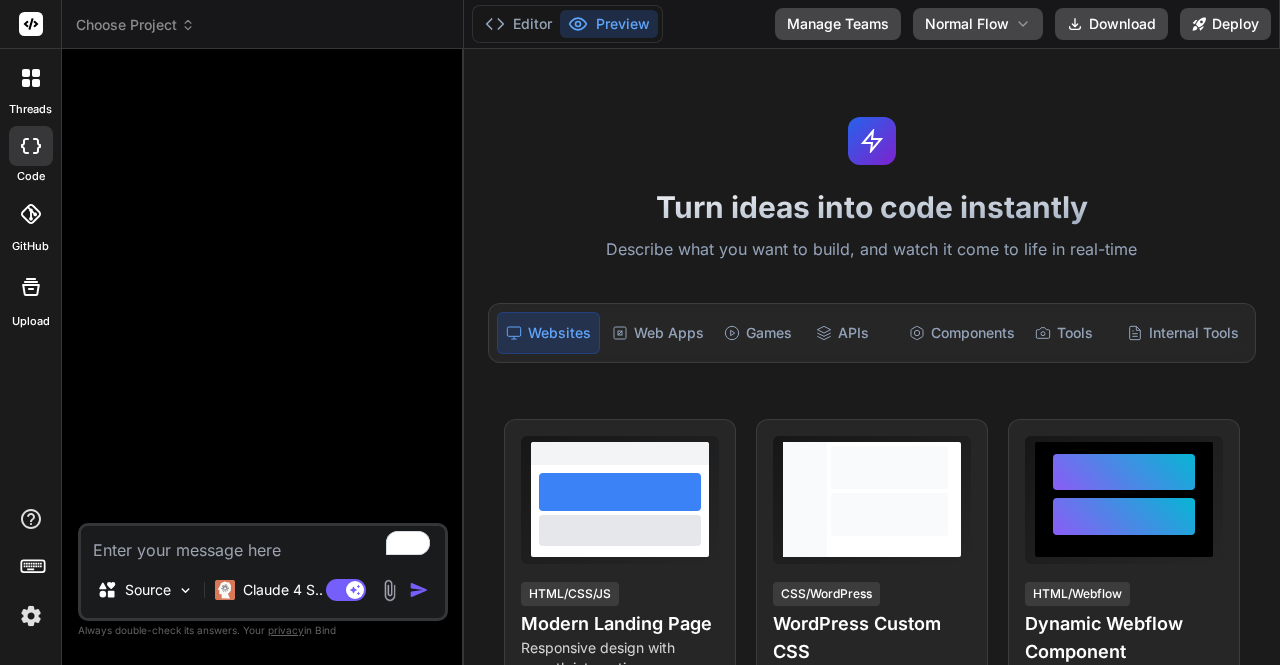 type on "x" 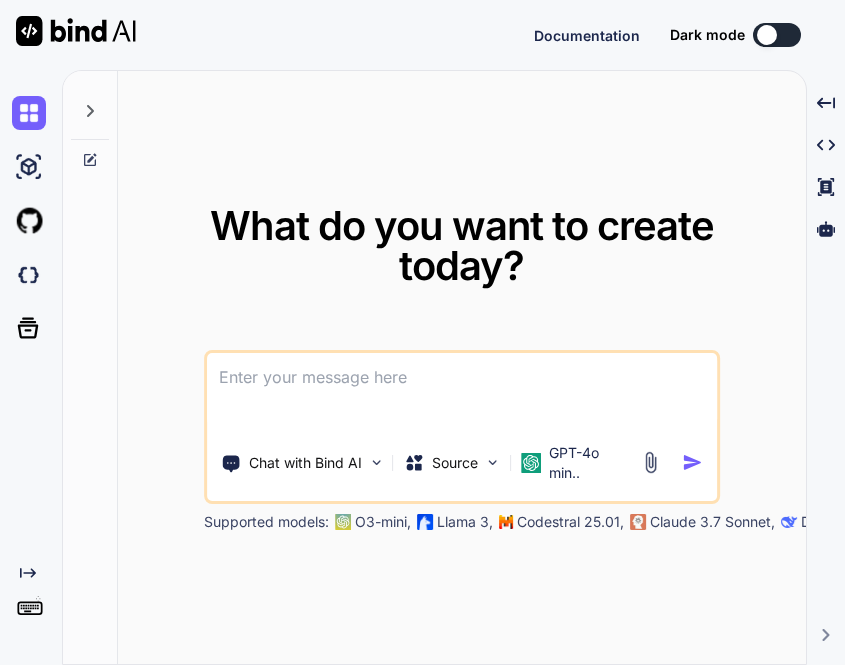 scroll, scrollTop: 0, scrollLeft: 0, axis: both 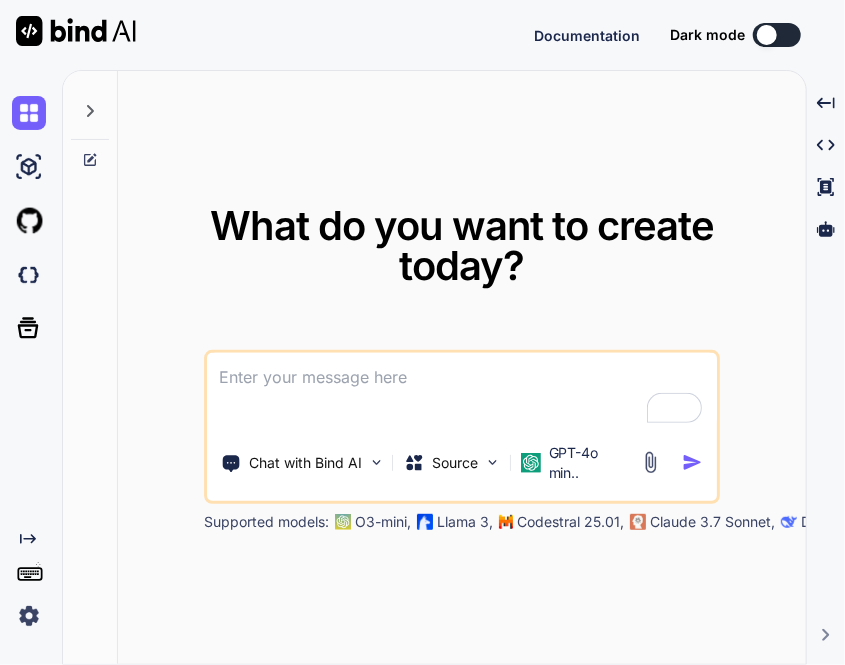click at bounding box center [29, 616] 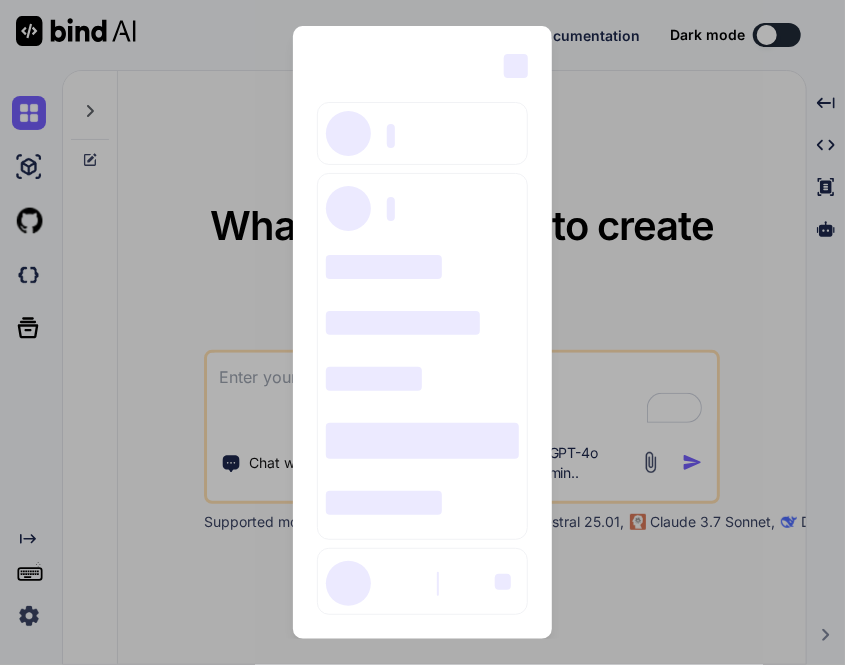 type on "x" 